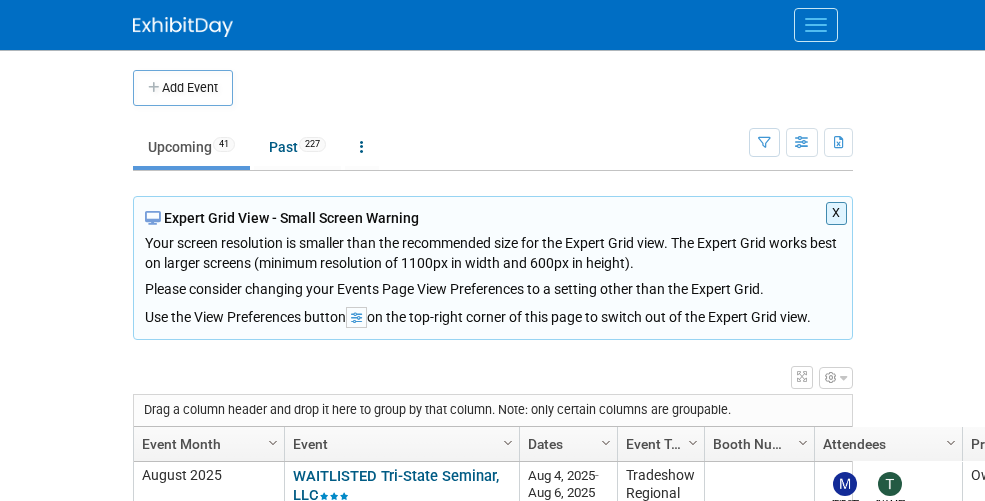 scroll, scrollTop: 0, scrollLeft: 0, axis: both 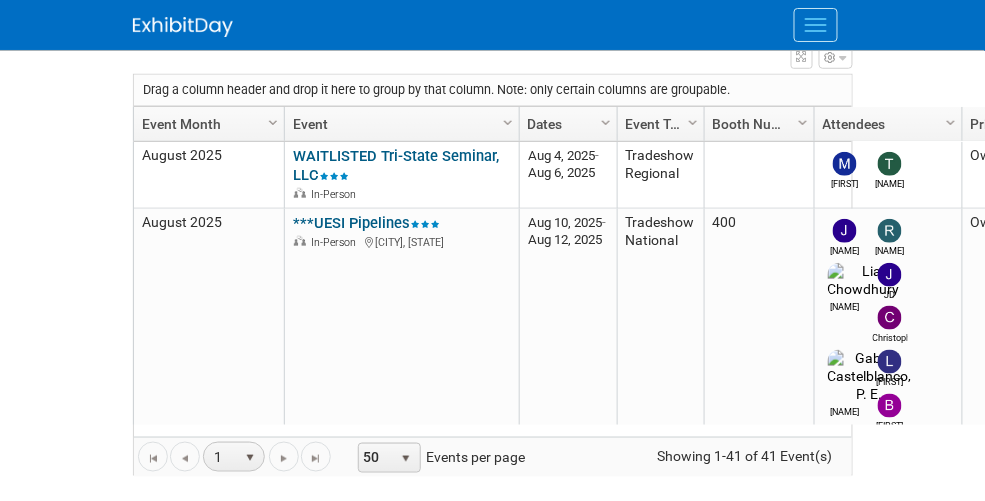 click at bounding box center (831, 58) 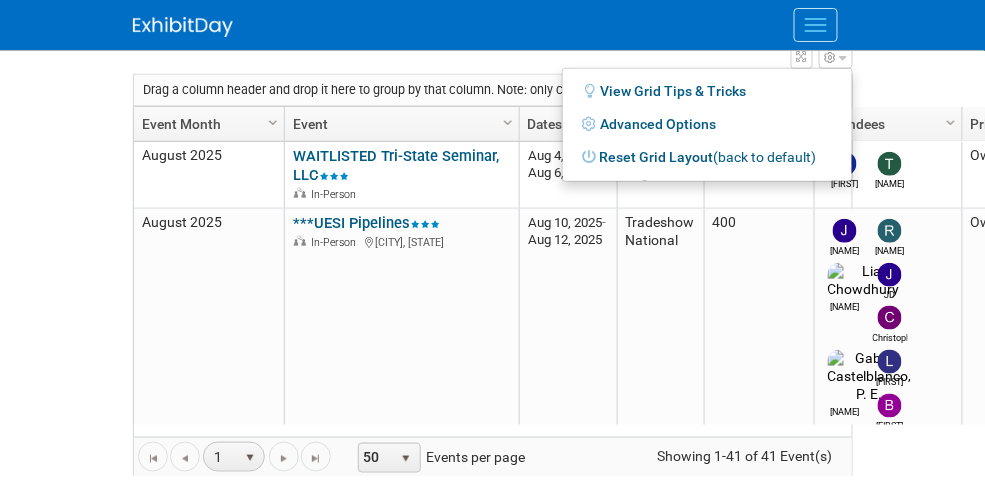 click on "View Grid Tips & Tricks
Advanced Options
Reset Grid Layout  (back to default)" at bounding box center [493, 54] 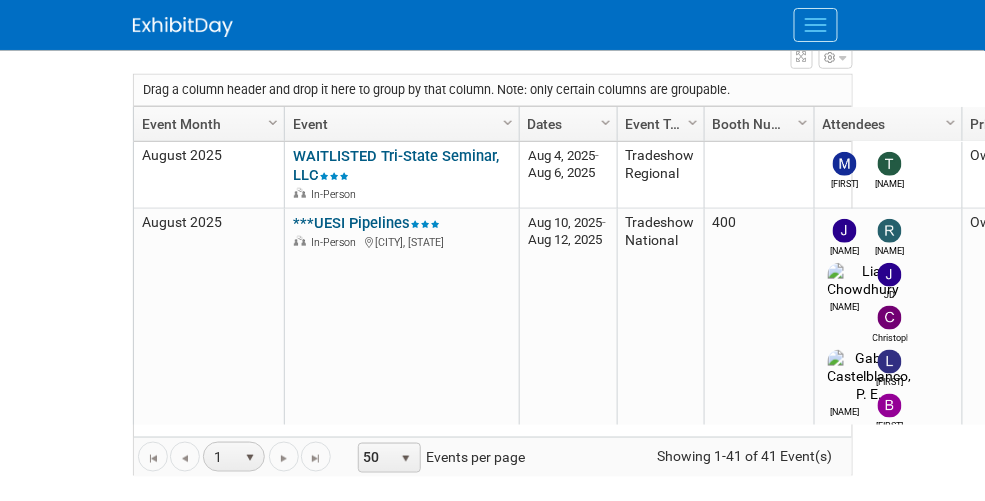 click at bounding box center (836, 58) 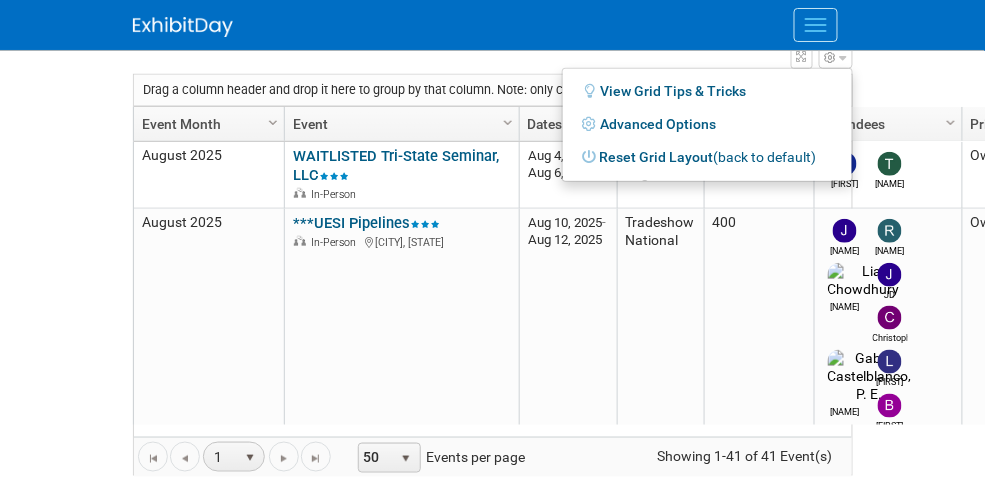 click on "Advanced Options" at bounding box center [707, 124] 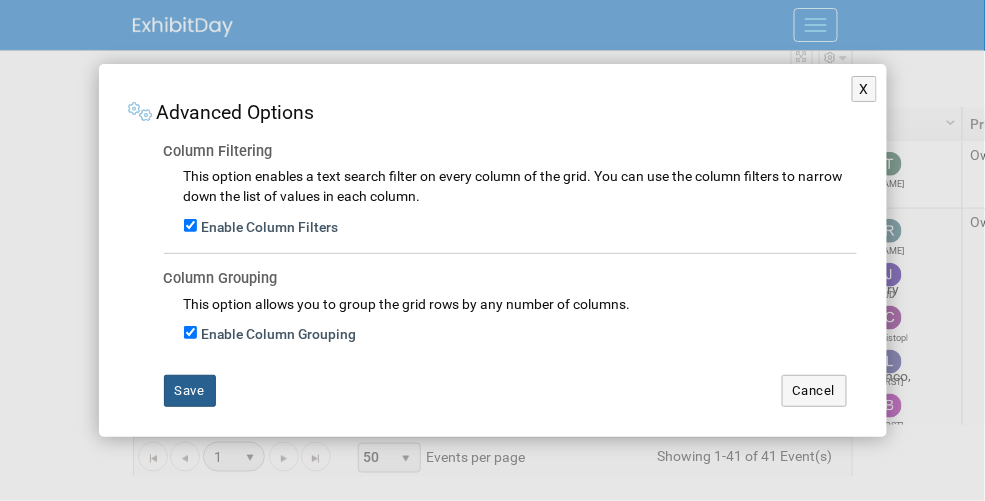 click on "Save" at bounding box center [190, 391] 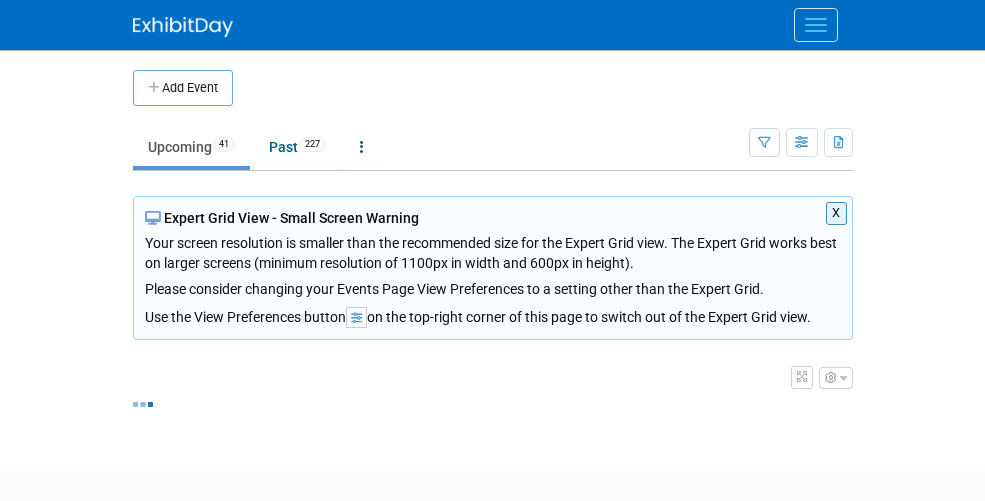 scroll, scrollTop: 0, scrollLeft: 0, axis: both 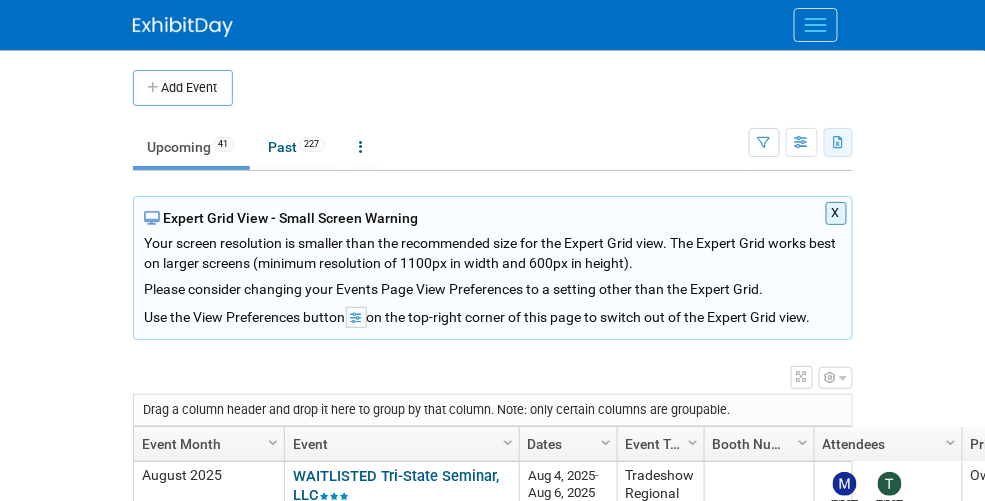 click at bounding box center [839, 143] 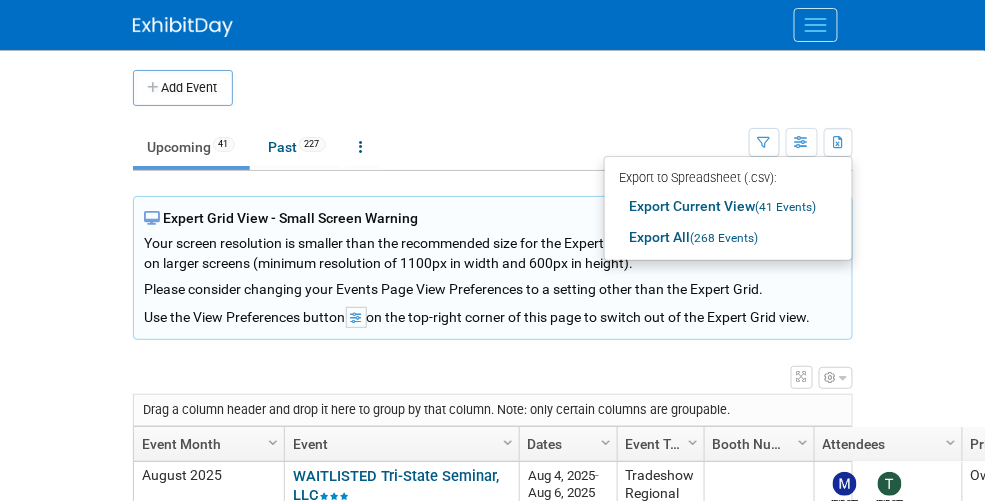 click on "Export Current View  (41 Events)" at bounding box center (728, 206) 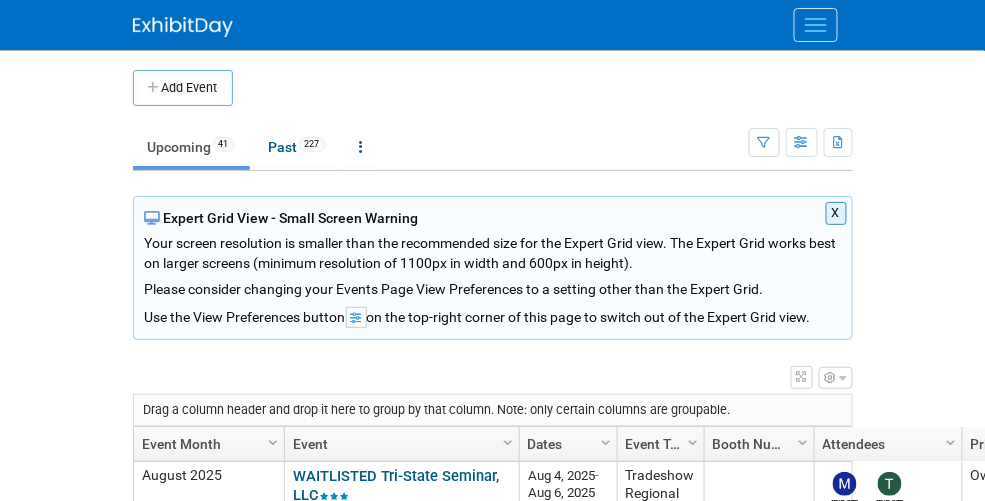 click on "X
Expert Grid View - Small Screen Warning
Your screen resolution is smaller than the recommended size for the Expert Grid view. The Expert Grid works best on larger screens (minimum resolution of 1100px in width and 600px in height).
Please consider changing your Events Page View Preferences to a setting other than the Expert Grid.
Use the View Preferences button   on the top-right corner of this page to switch out of the Expert Grid view.
View Grid Tips & Tricks
Advanced Options
Reset Grid Layout  (back to default)
Drag a column header and drop it here to group by that column. Note: only certain columns are groupable. Column Settings Event Month Column Settings Event Column Settings Dates Column Settings Event Type (Tradeshow National, Regional, State, Sponsorship, Assoc Event) Column Settings Booth Number Column Settings Attendees Column Settings Primary Attendees Column Settings Market Column Settings Shipments" at bounding box center [493, 496] 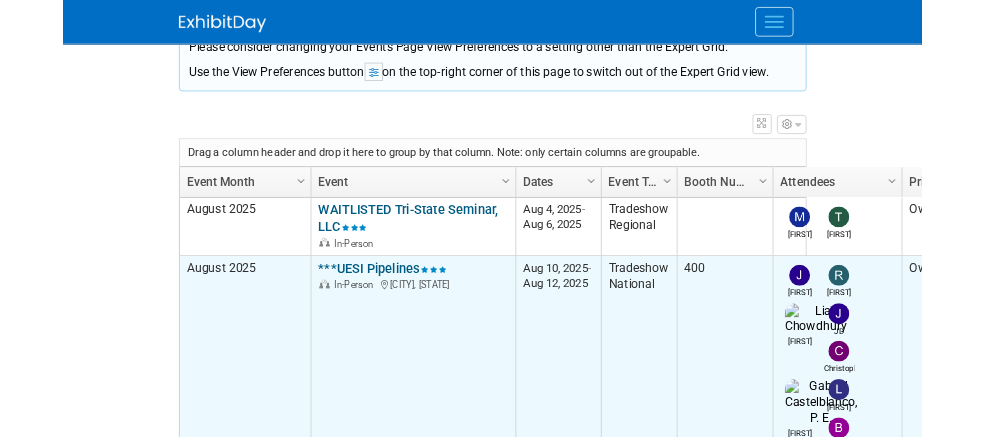 scroll, scrollTop: 240, scrollLeft: 0, axis: vertical 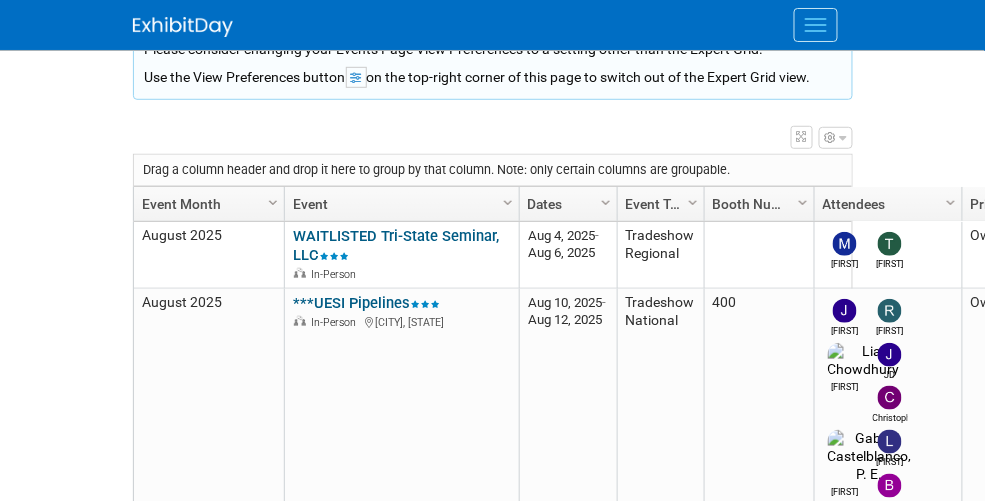 click at bounding box center (843, 138) 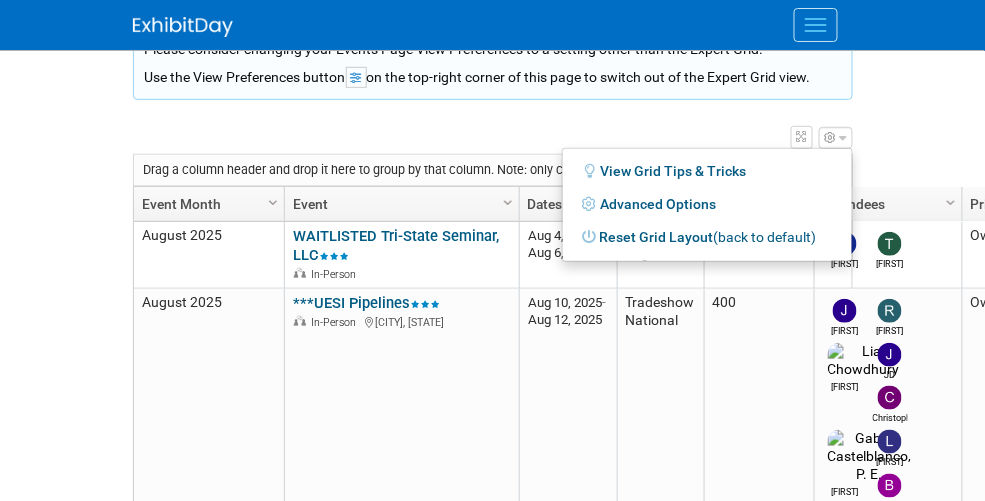 click on "X
Expert Grid View - Small Screen Warning
Your screen resolution is smaller than the recommended size for the Expert Grid view. The Expert Grid works best on larger screens (minimum resolution of 1100px in width and 600px in height).
Please consider changing your Events Page View Preferences to a setting other than the Expert Grid.
Use the View Preferences button   on the top-right corner of this page to switch out of the Expert Grid view.
View Grid Tips & Tricks
Advanced Options
Reset Grid Layout  (back to default)
Drag a column header and drop it here to group by that column. Note: only certain columns are groupable. Column Settings Event Month Column Settings Event Column Settings Dates Column Settings Event Type (Tradeshow National, Regional, State, Sponsorship, Assoc Event) Column Settings Booth Number Column Settings Attendees Column Settings Primary Attendees Column Settings Market Column Settings Shipments" at bounding box center (493, 256) 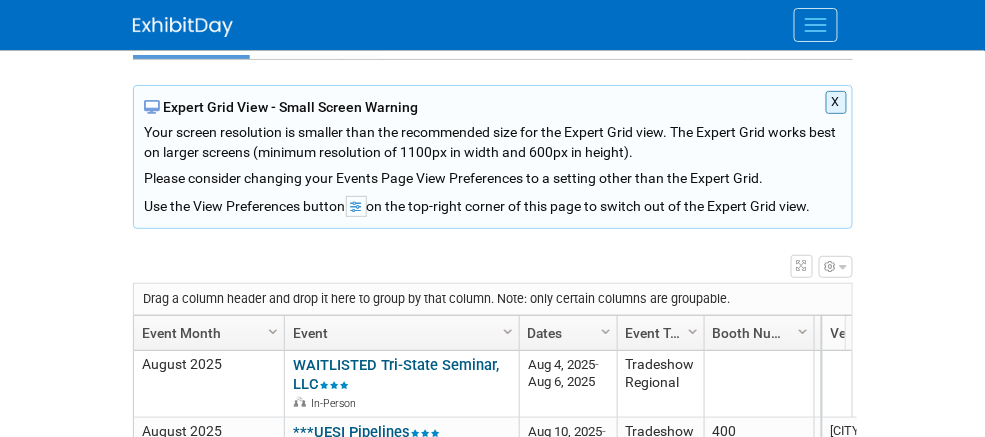 scroll, scrollTop: 0, scrollLeft: 0, axis: both 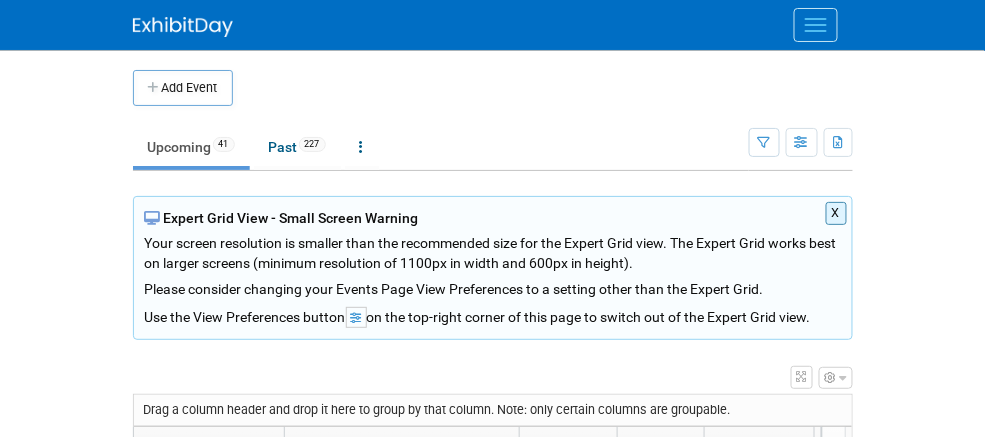 click on "Upcoming
41" at bounding box center [191, 147] 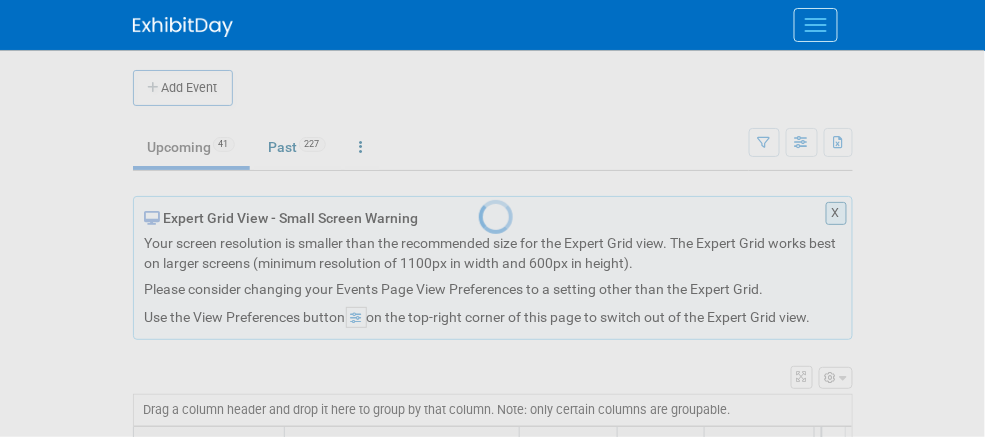 click at bounding box center (493, 218) 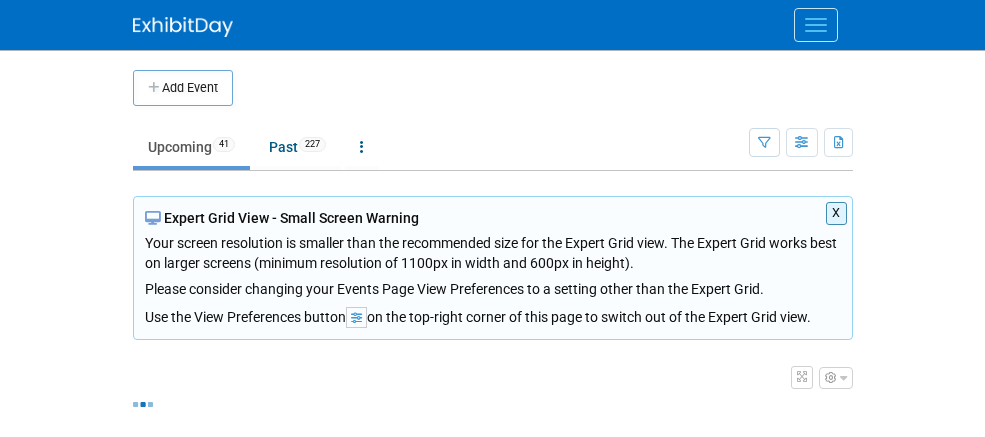 scroll, scrollTop: 0, scrollLeft: 0, axis: both 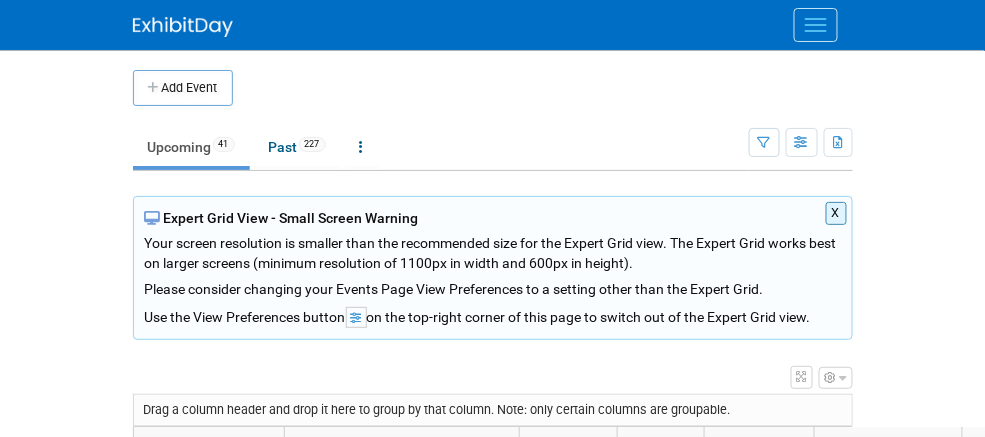 click on "X" at bounding box center [836, 213] 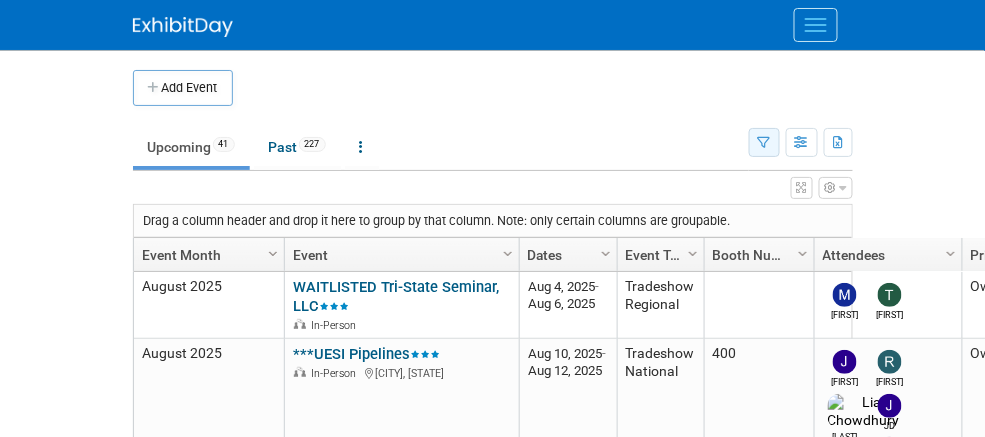 click at bounding box center [764, 143] 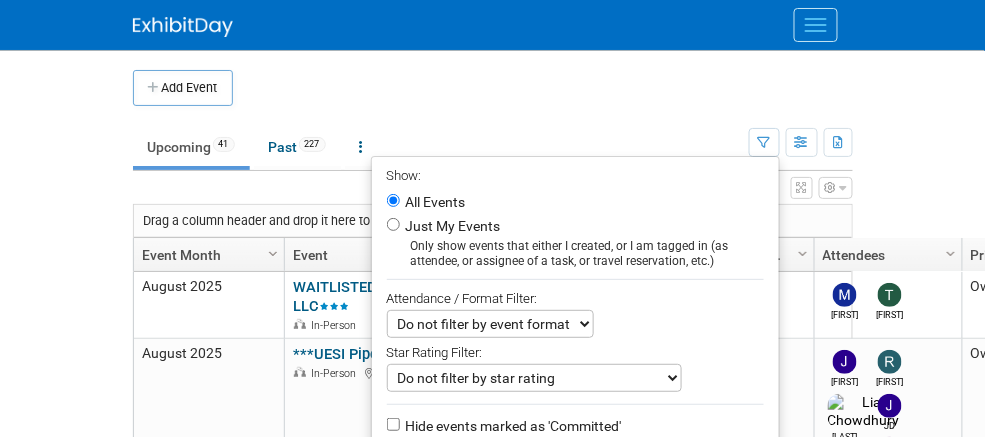 scroll, scrollTop: 240, scrollLeft: 0, axis: vertical 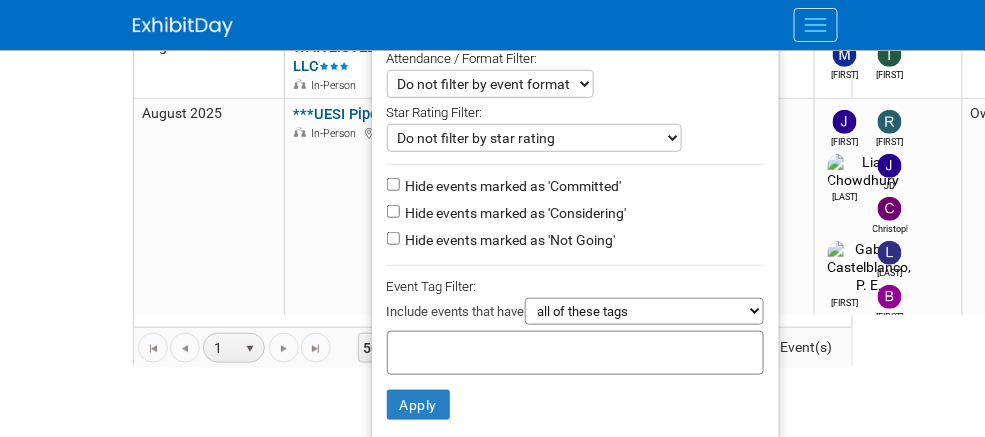 click on "Hide events marked as 'Considering'" at bounding box center (514, 213) 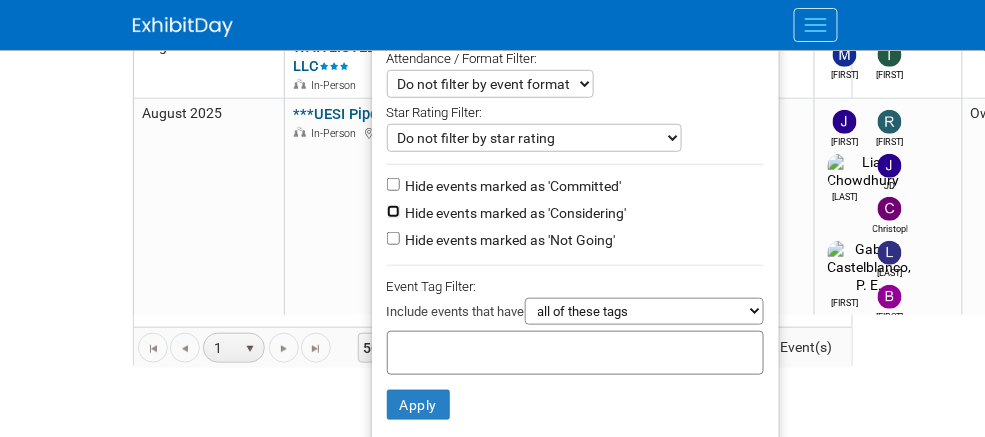 click on "Hide events marked as 'Considering'" at bounding box center (393, 211) 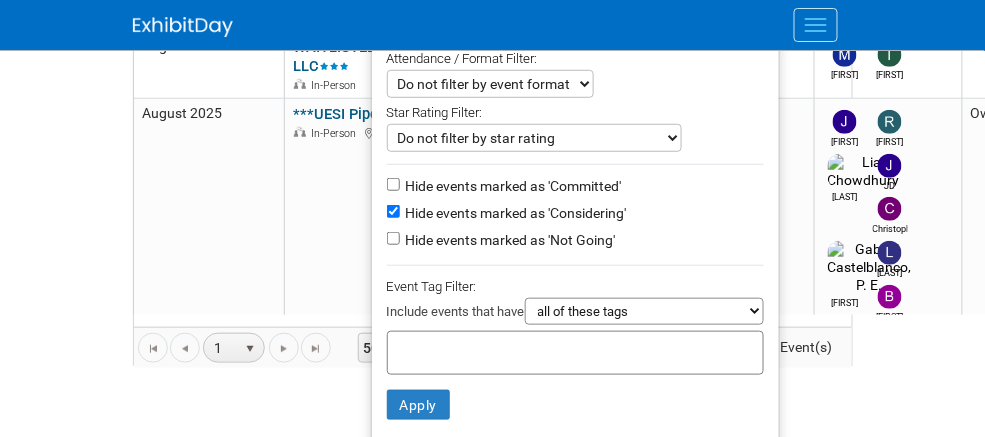click on "Hide events marked as 'Not Going'" at bounding box center [509, 240] 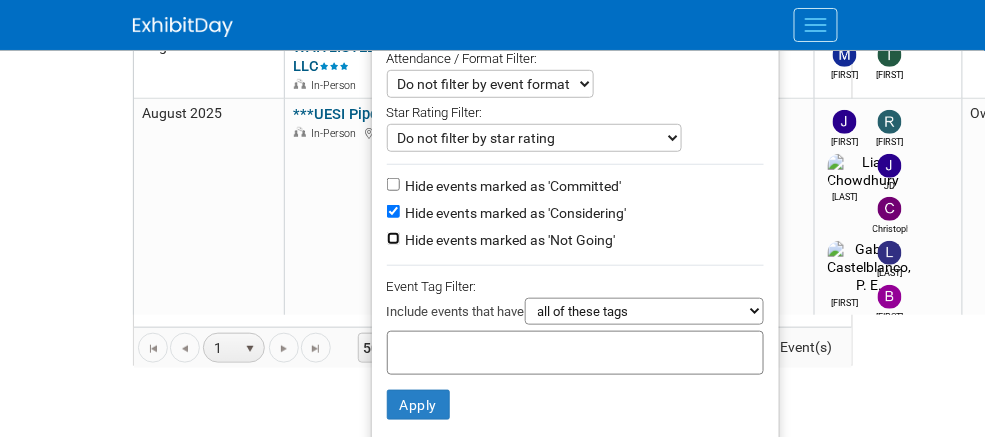 click on "Hide events marked as 'Not Going'" at bounding box center [393, 238] 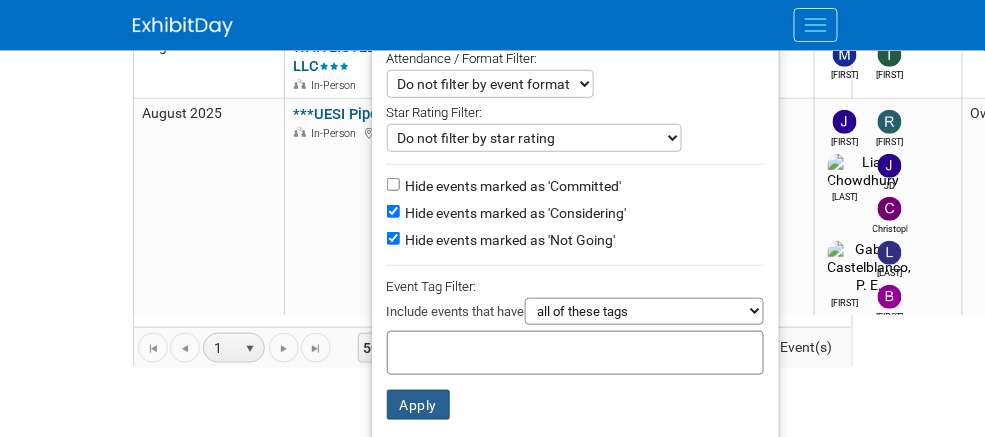 click on "Apply" at bounding box center [419, 405] 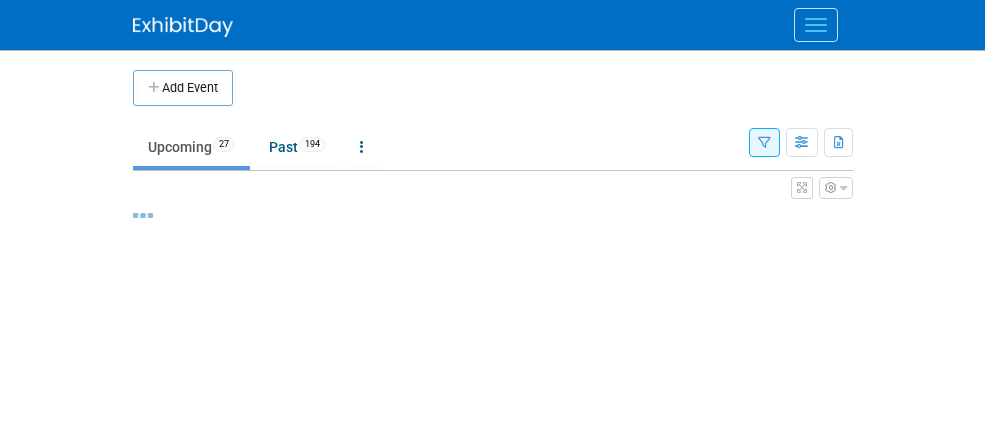 scroll, scrollTop: 0, scrollLeft: 0, axis: both 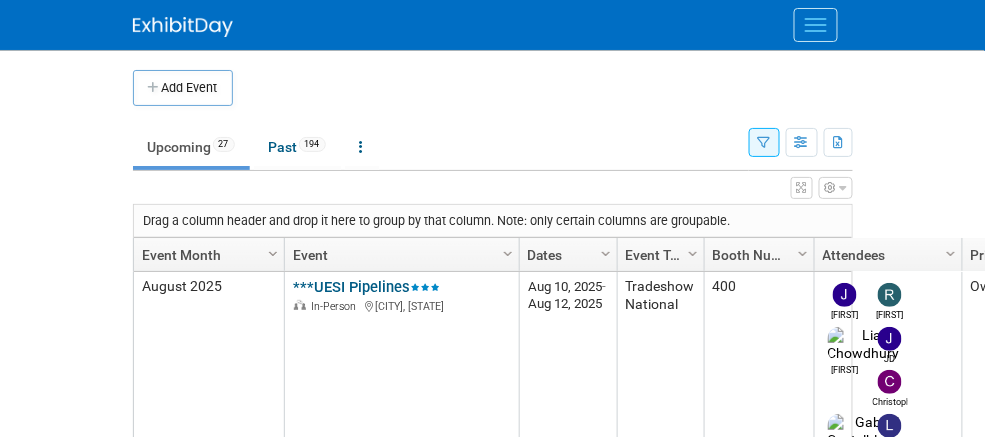 click at bounding box center [764, 143] 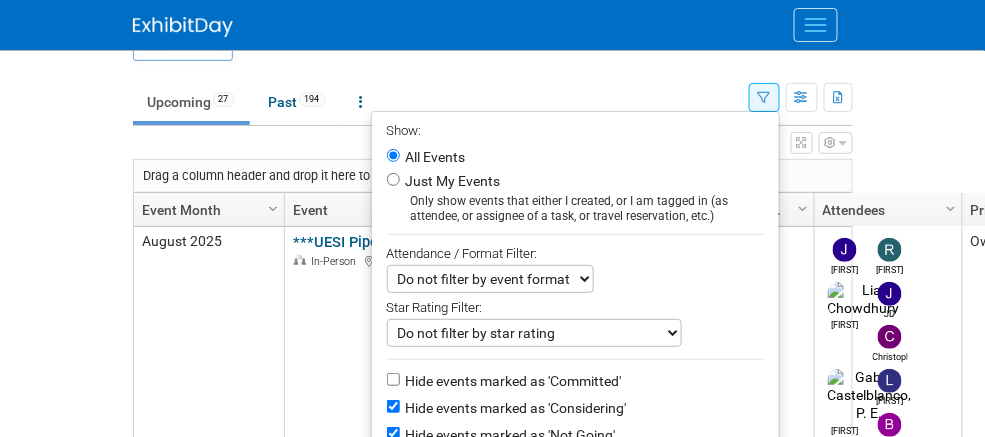 scroll, scrollTop: 240, scrollLeft: 0, axis: vertical 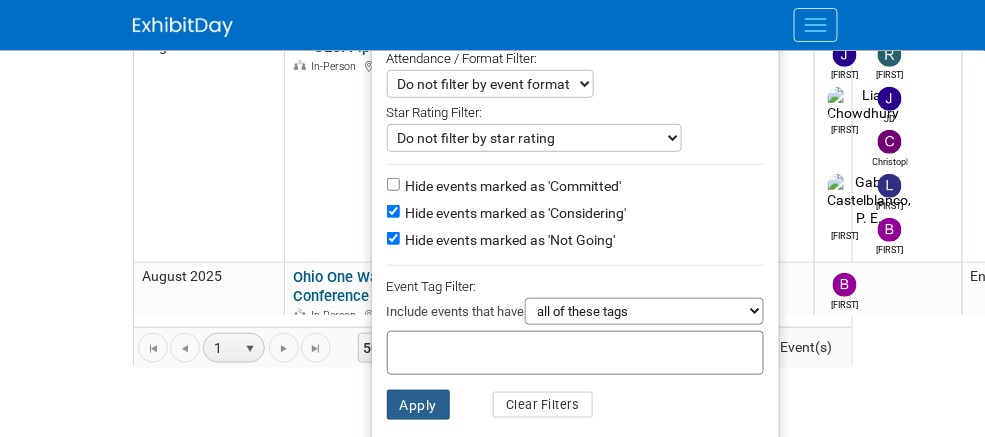 click on "Apply" at bounding box center (419, 405) 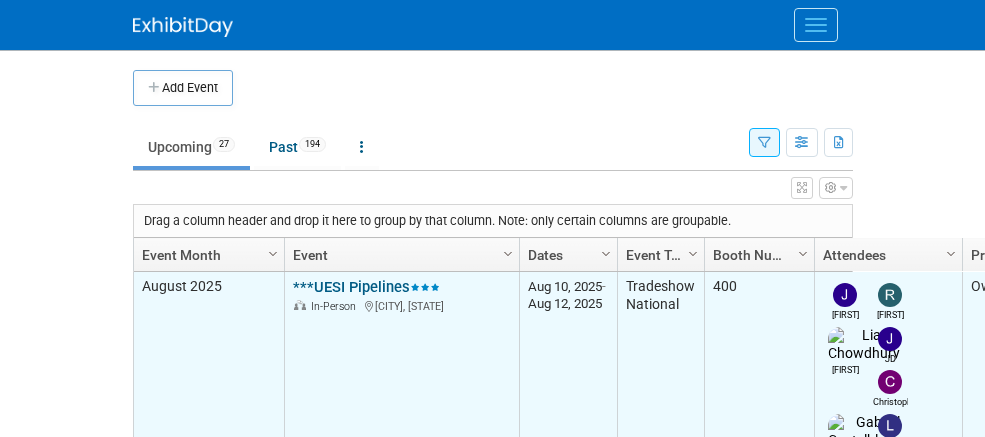 scroll, scrollTop: 0, scrollLeft: 0, axis: both 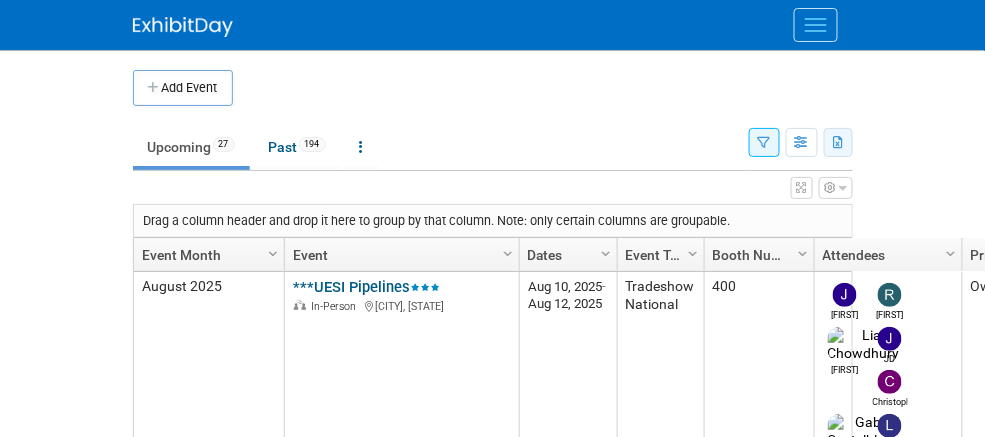 click at bounding box center [839, 143] 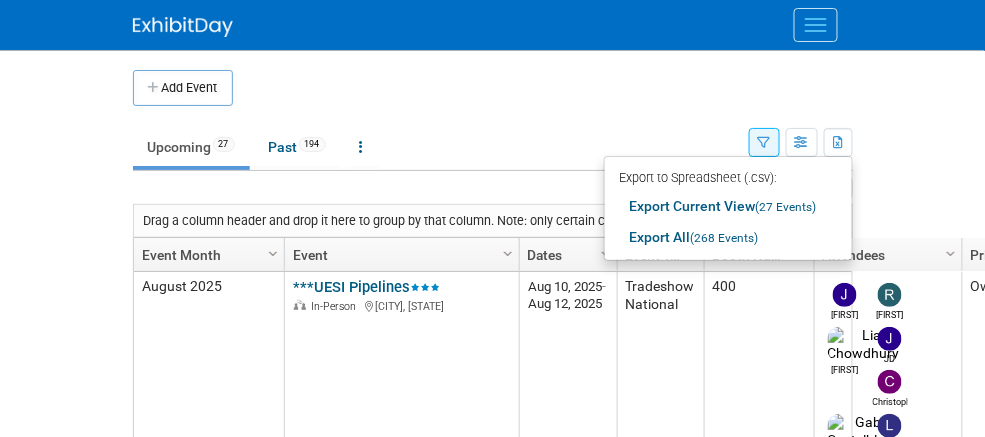 click on "Export Current View  (27 Events)" at bounding box center (728, 206) 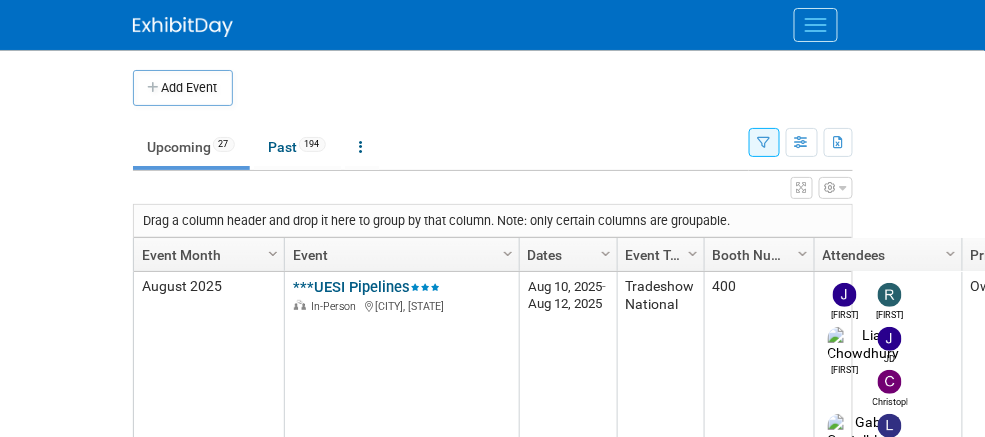 click on "View Grid Tips & Tricks
Advanced Options
Reset Grid Layout  (back to default)" at bounding box center [493, 185] 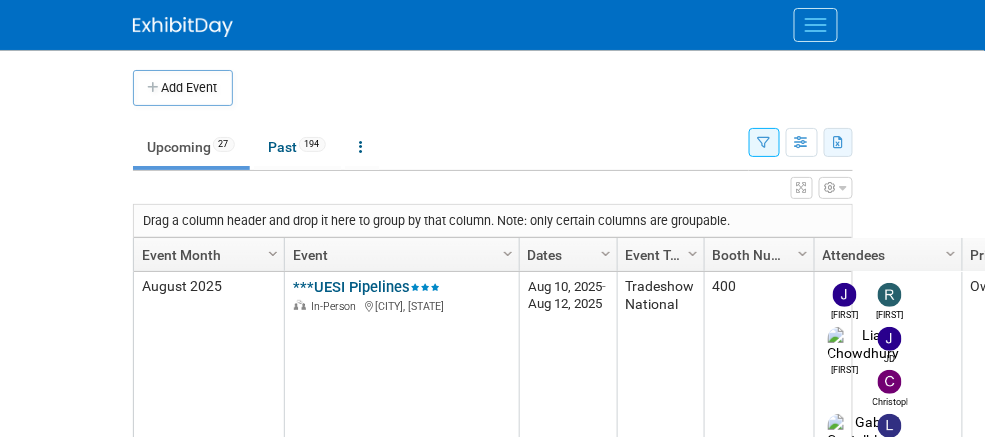 click at bounding box center [838, 142] 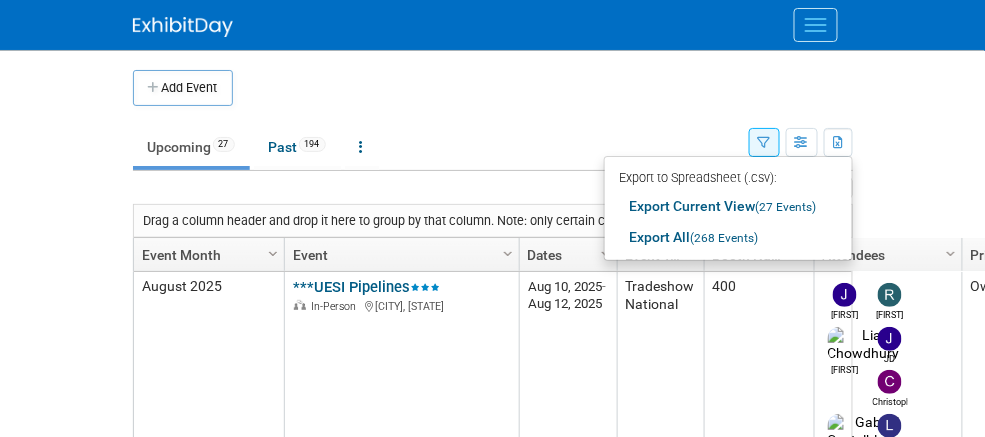 click on "Export Current View  (27 Events)" at bounding box center [728, 206] 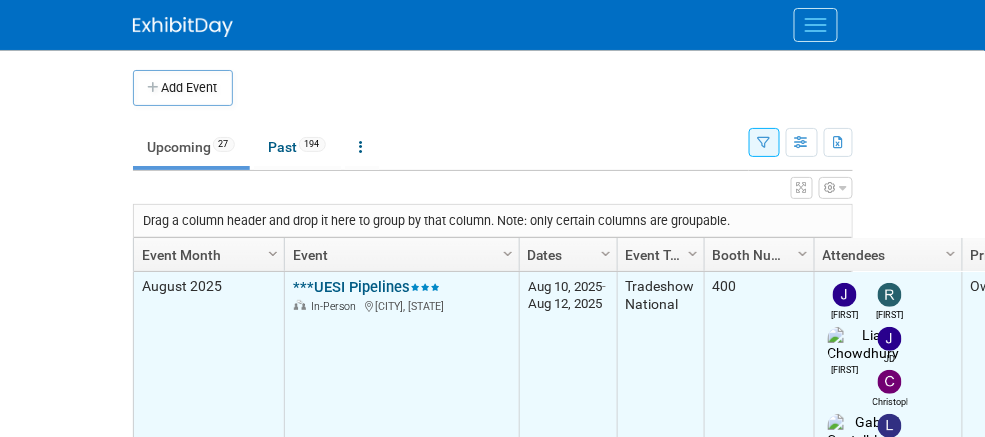 drag, startPoint x: 625, startPoint y: 338, endPoint x: 640, endPoint y: 343, distance: 15.811388 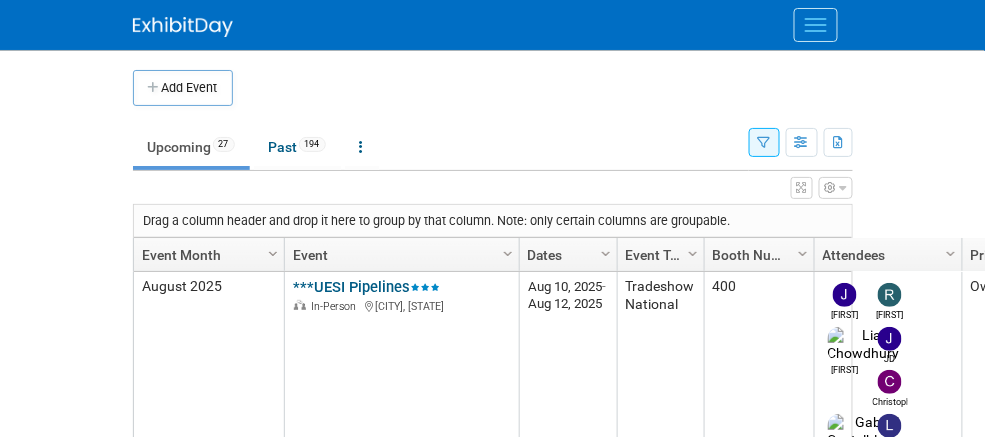 scroll, scrollTop: 192, scrollLeft: 0, axis: vertical 